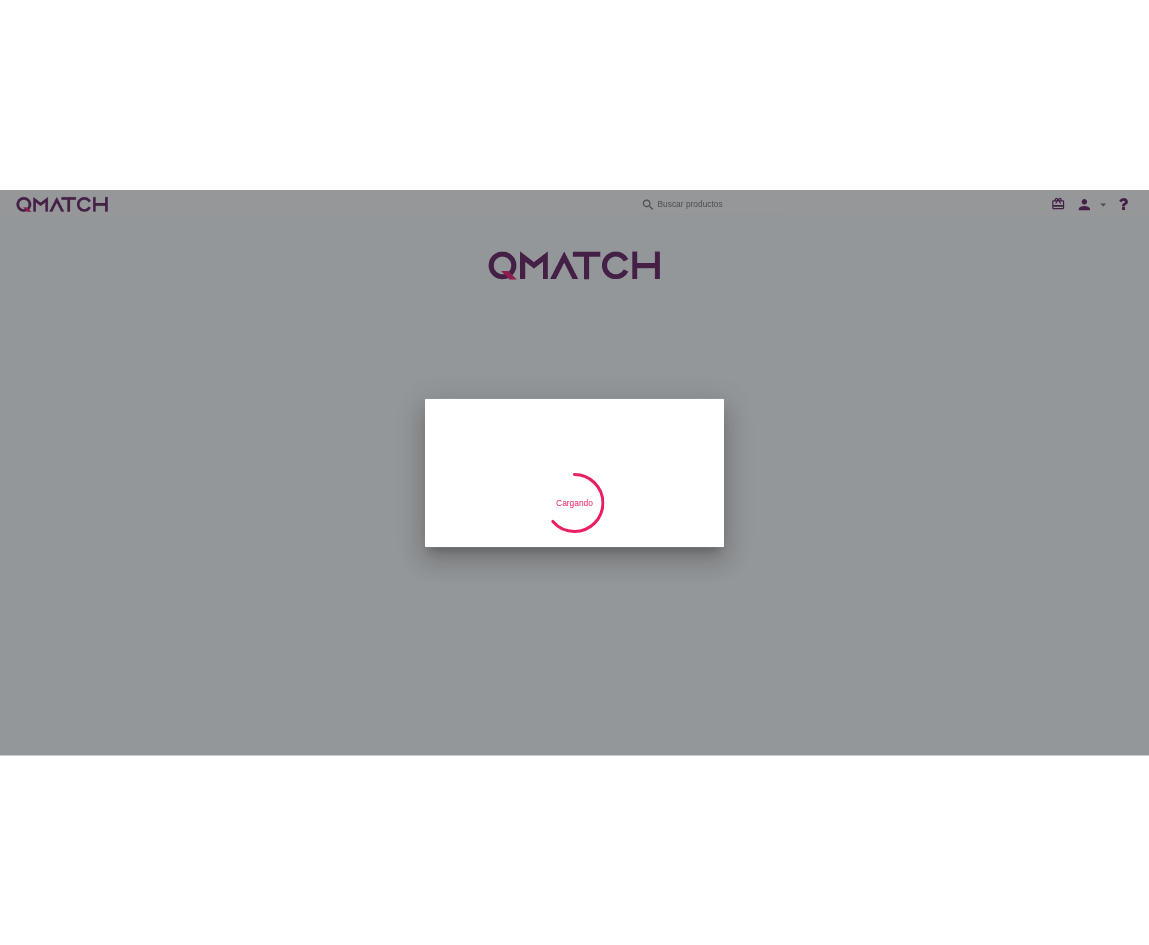 scroll, scrollTop: 0, scrollLeft: 0, axis: both 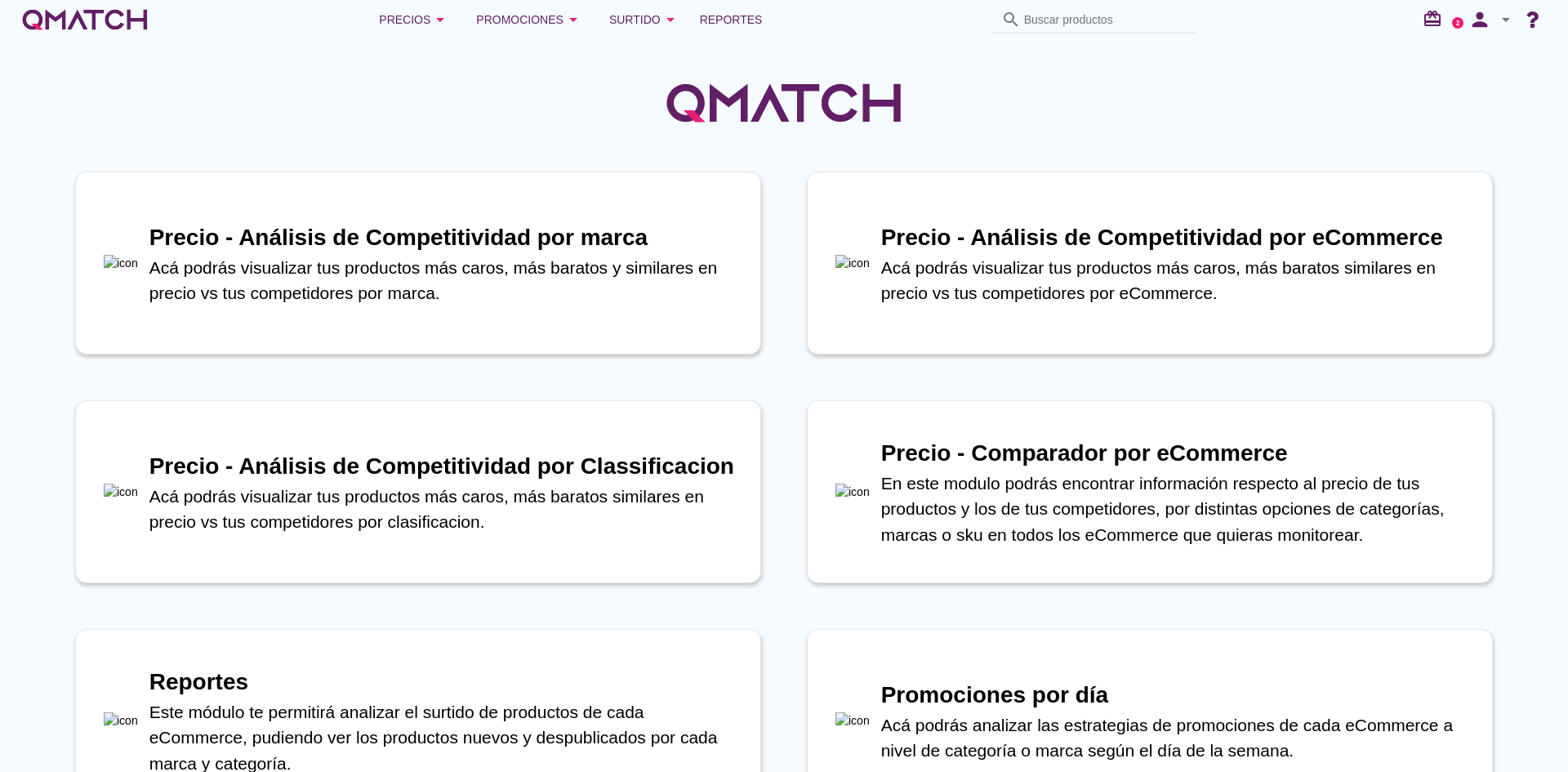 click at bounding box center [784, 94] 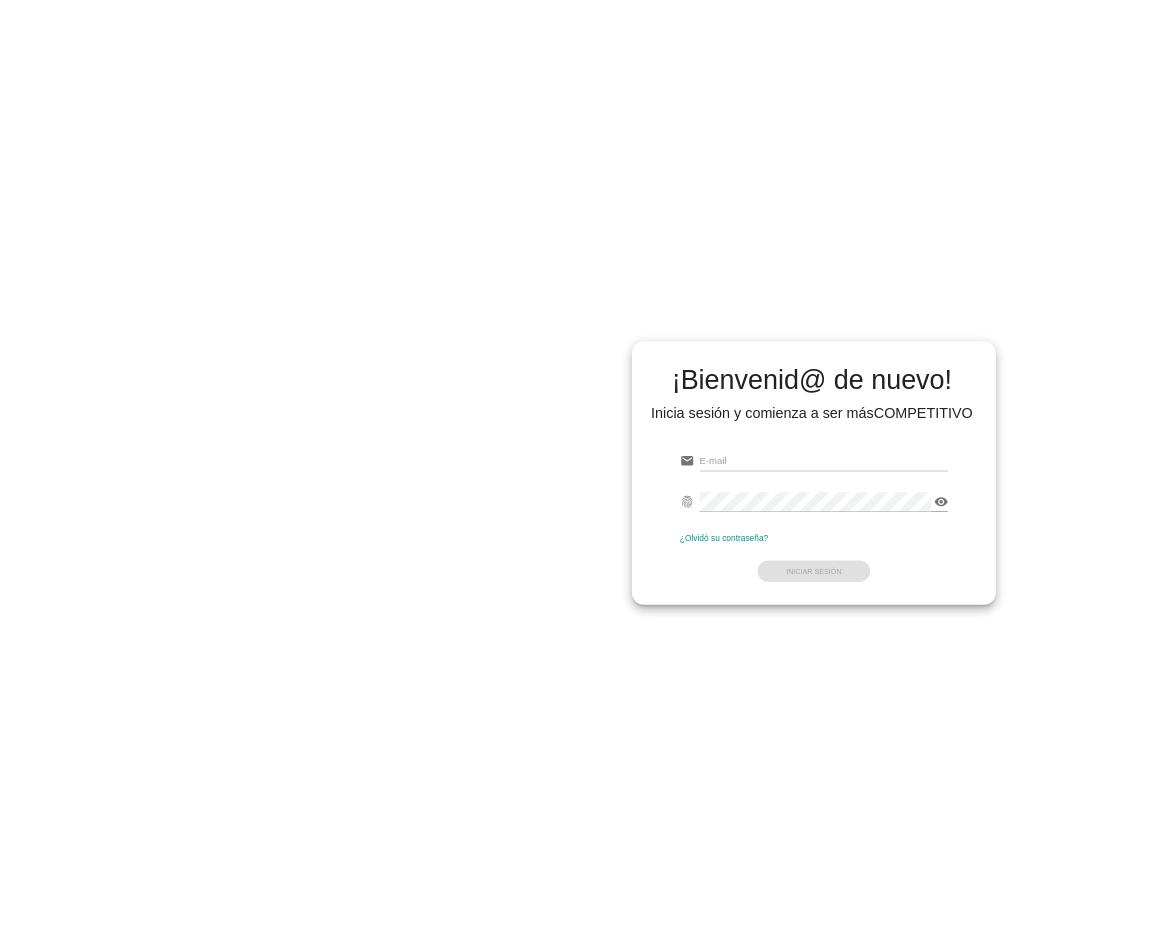 scroll, scrollTop: 0, scrollLeft: 0, axis: both 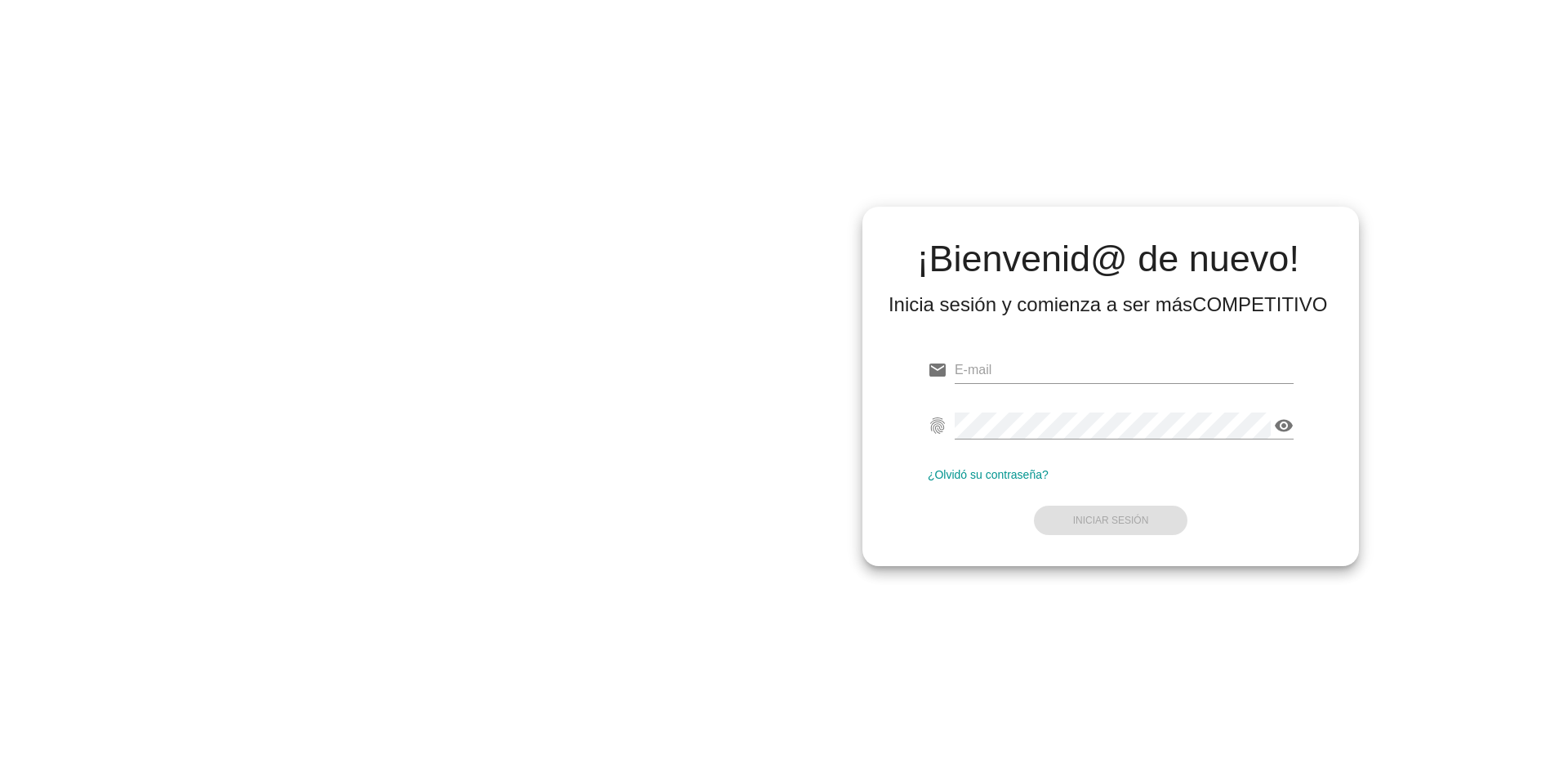 type on "[EMAIL]" 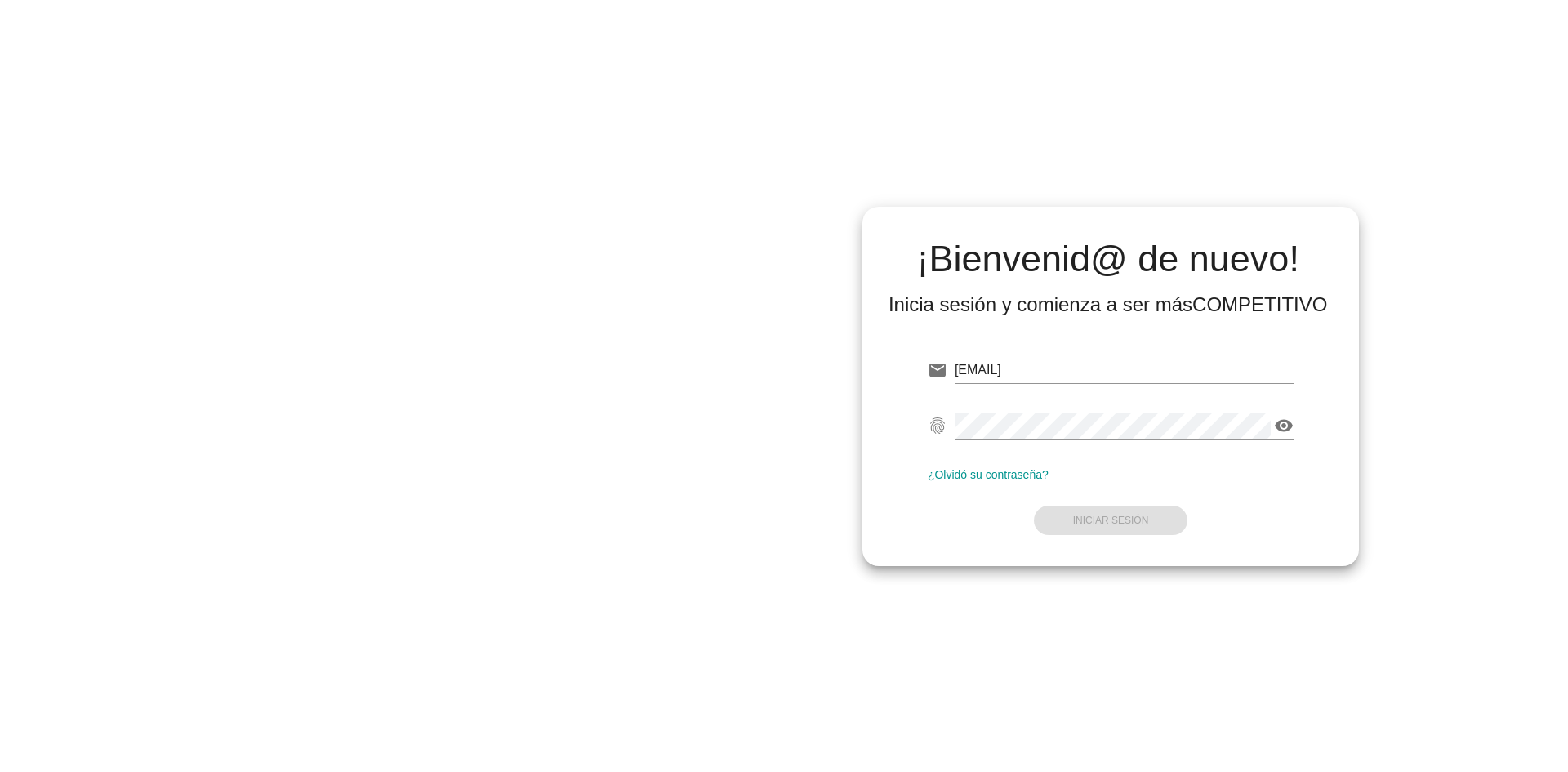 click on "email [EMAIL] fingerprint visibility
¿Olvidó su contraseña?
Iniciar Sesión" at bounding box center (1111, 442) 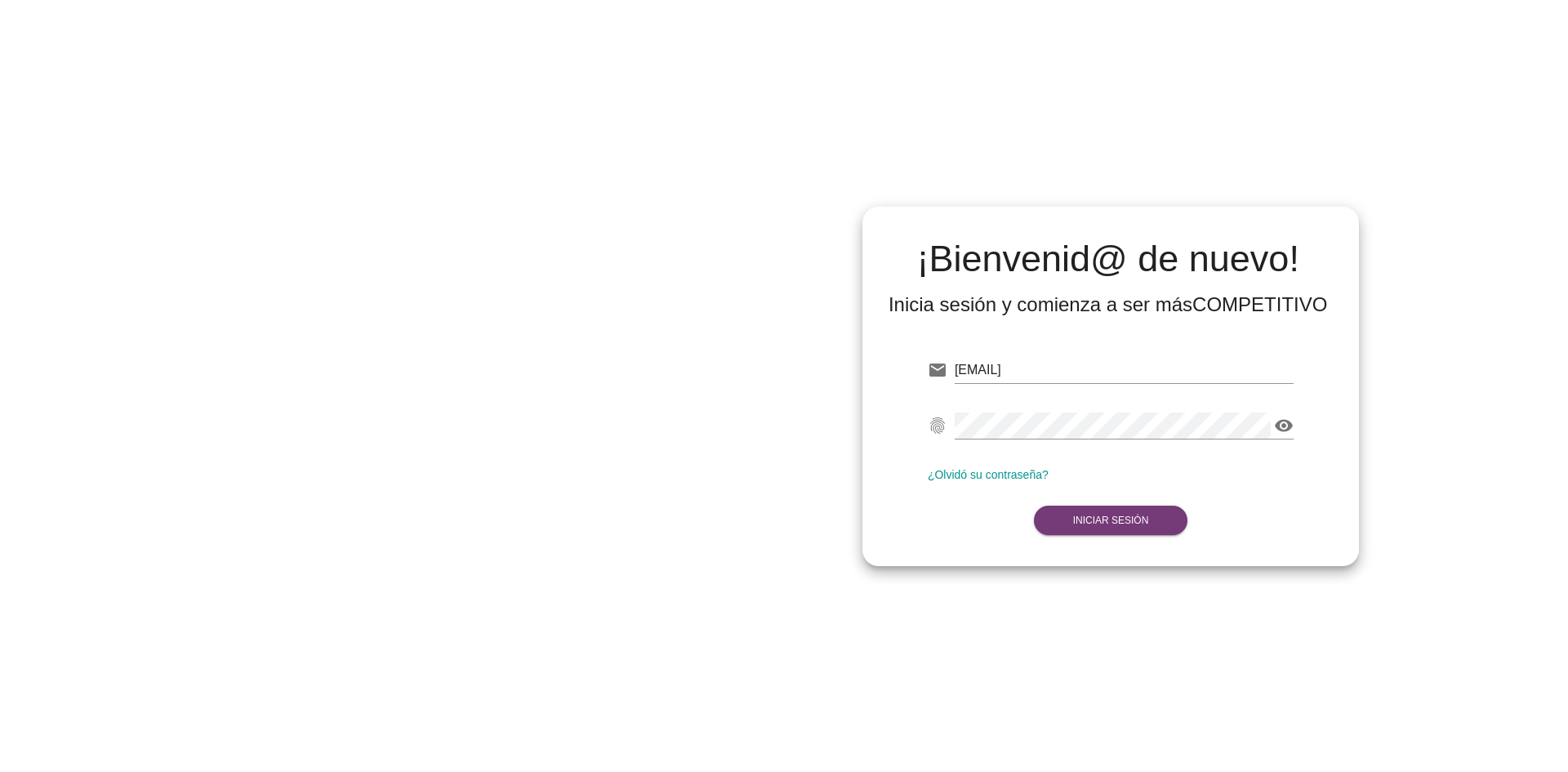 click on "Iniciar Sesión" at bounding box center [1111, 520] 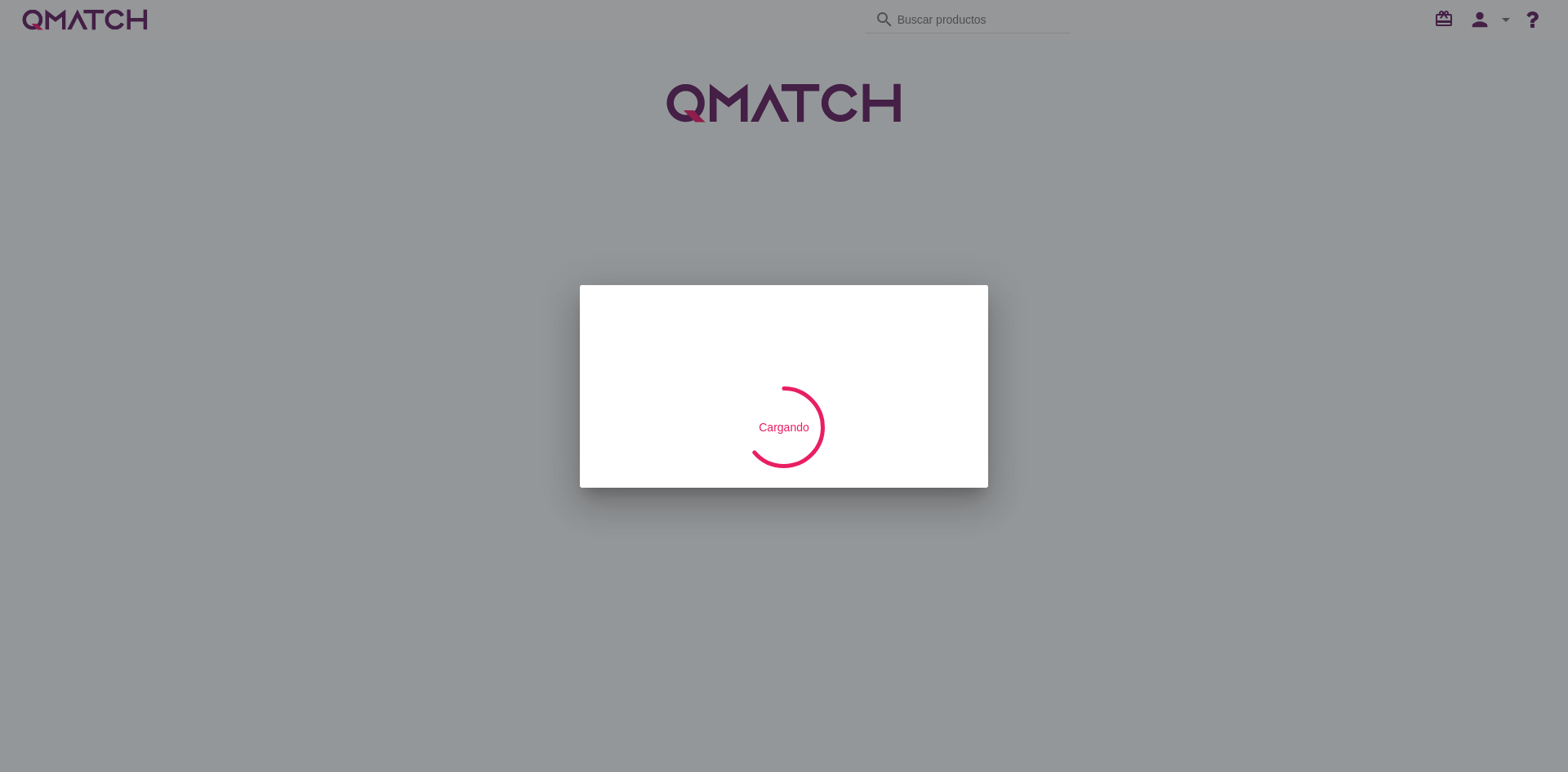 click at bounding box center [784, 386] 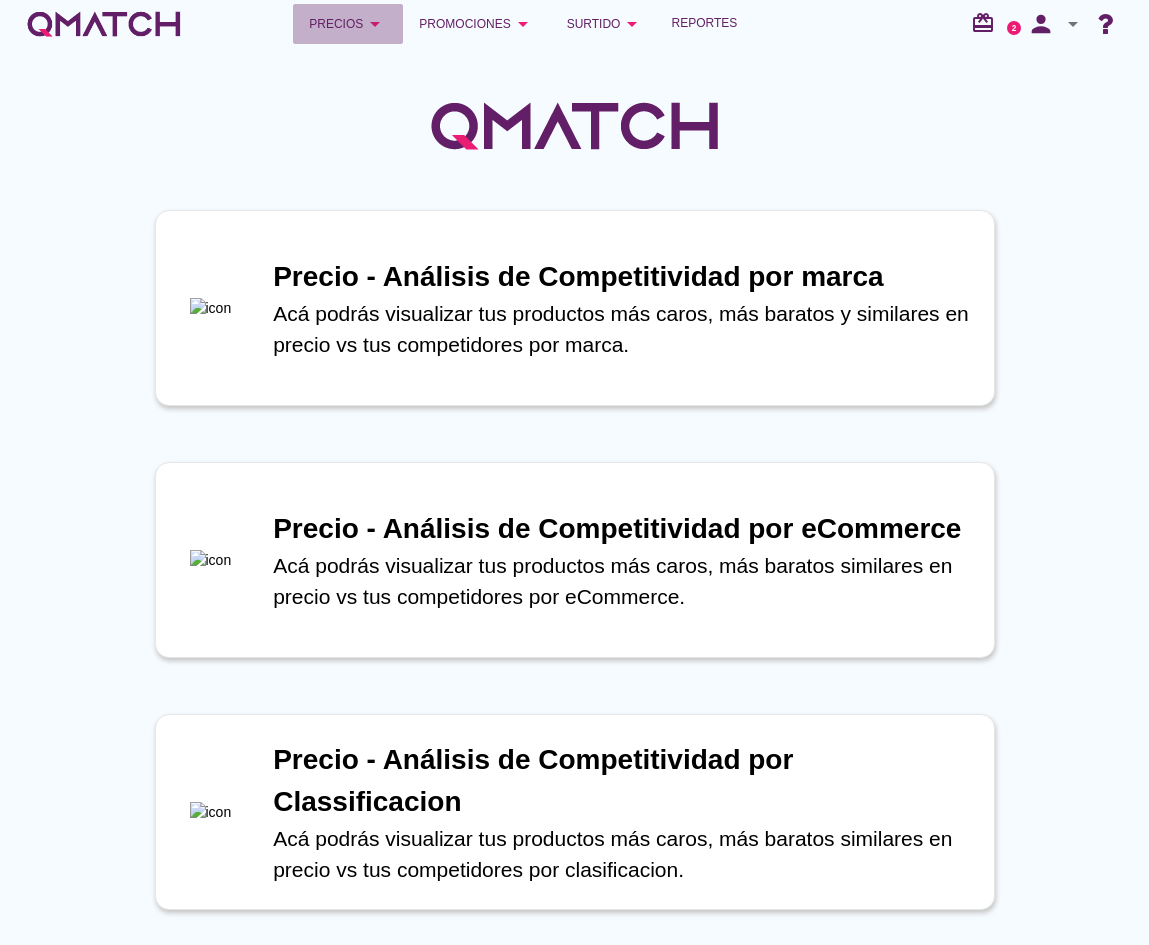 click on "Precios
arrow_drop_down" at bounding box center [348, 24] 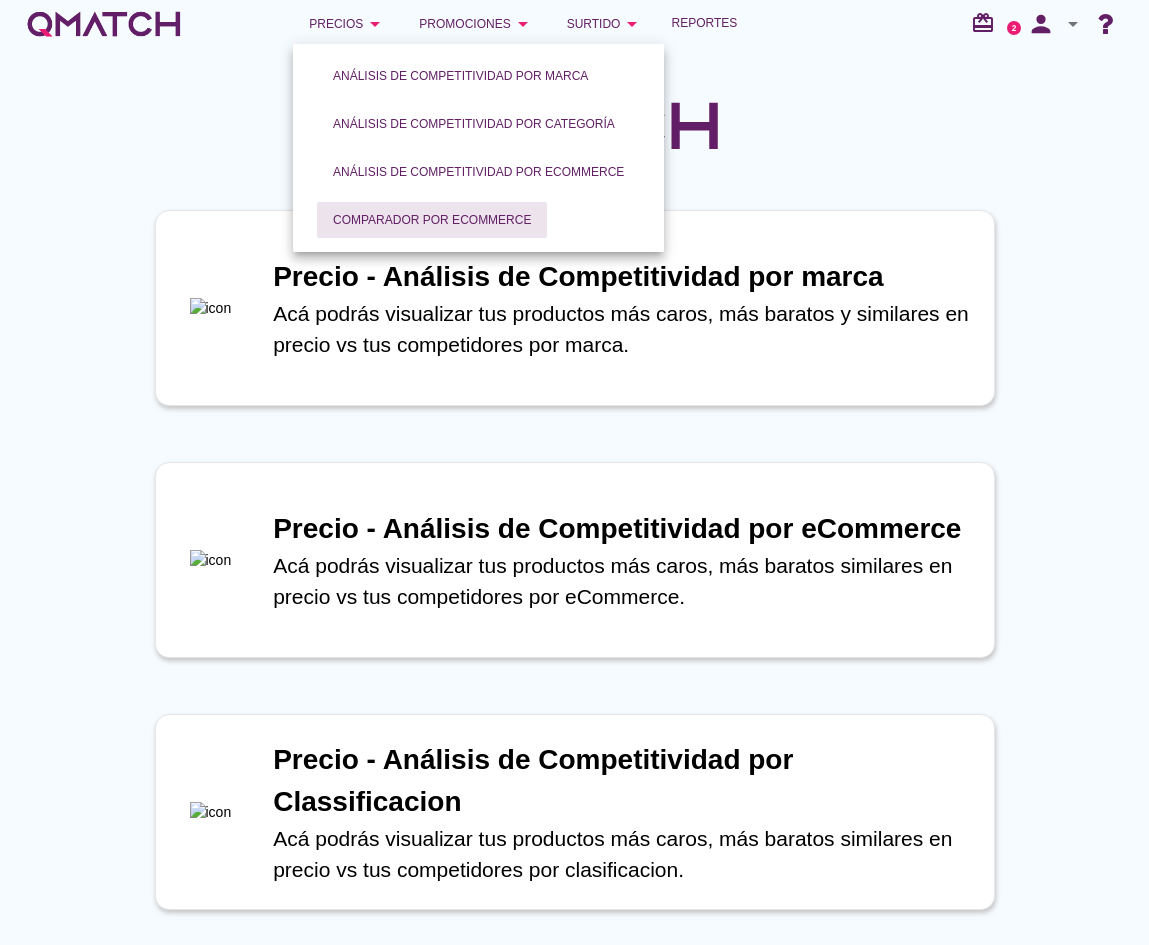 click on "Comparador por eCommerce" at bounding box center (432, 220) 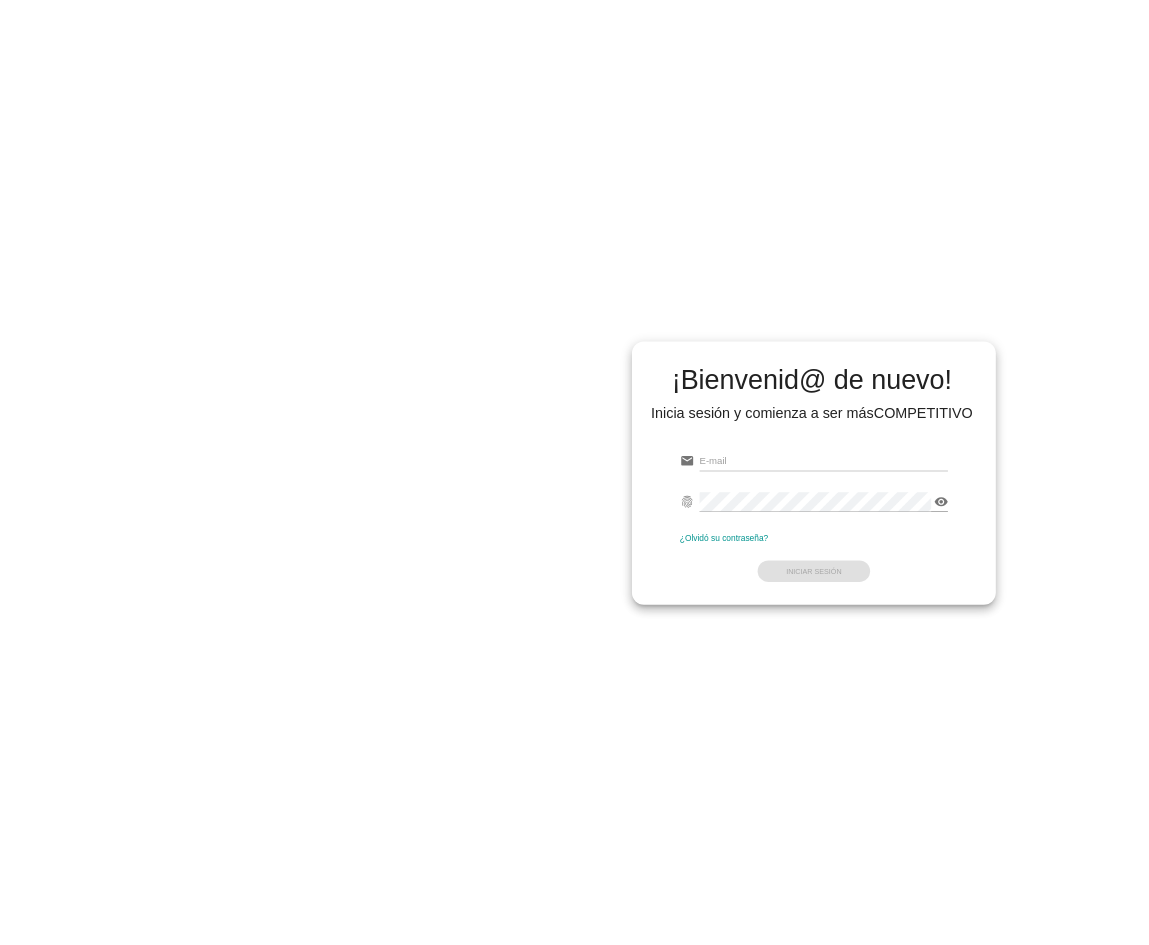 scroll, scrollTop: 0, scrollLeft: 0, axis: both 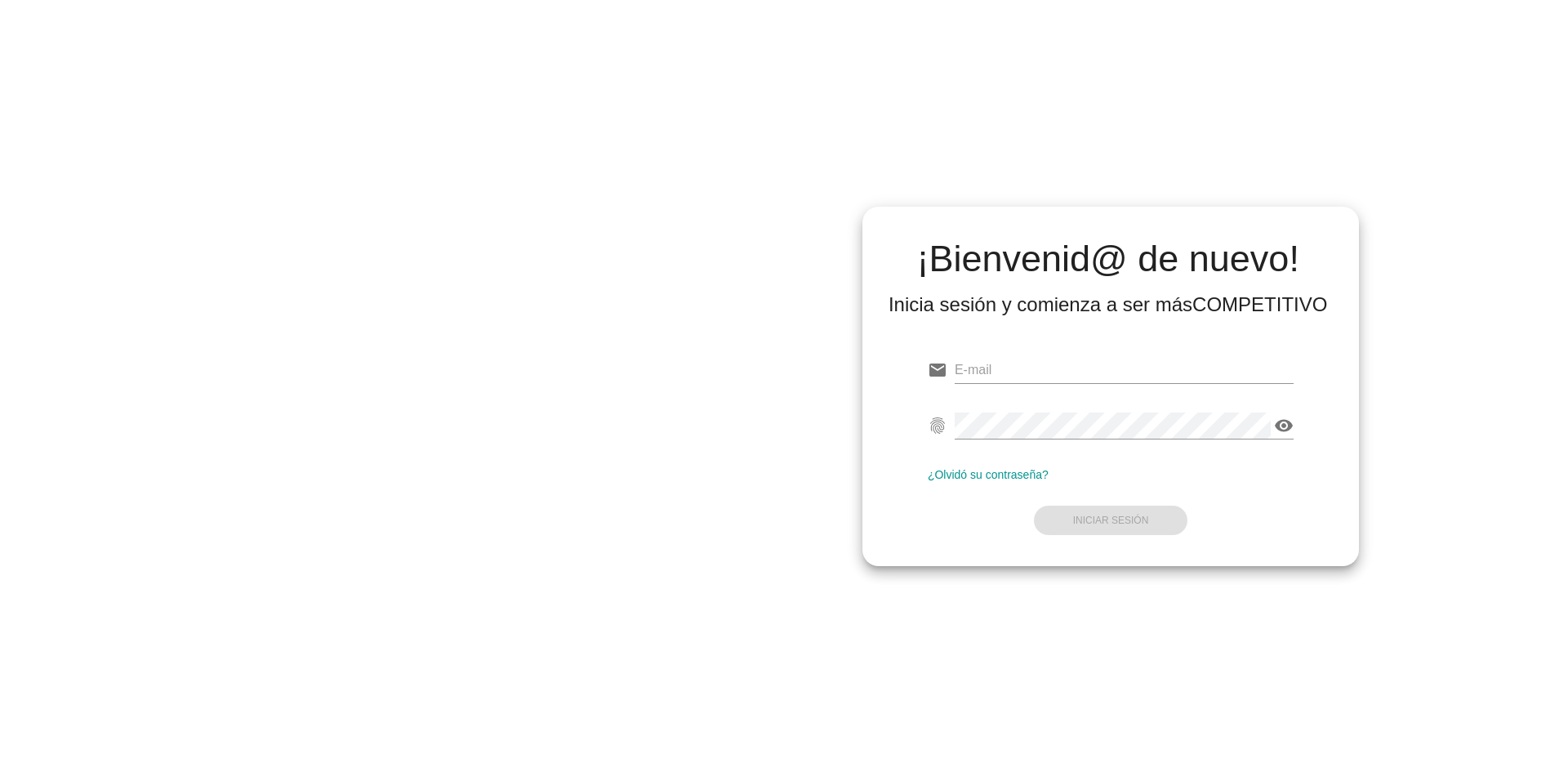 type on "[EMAIL]" 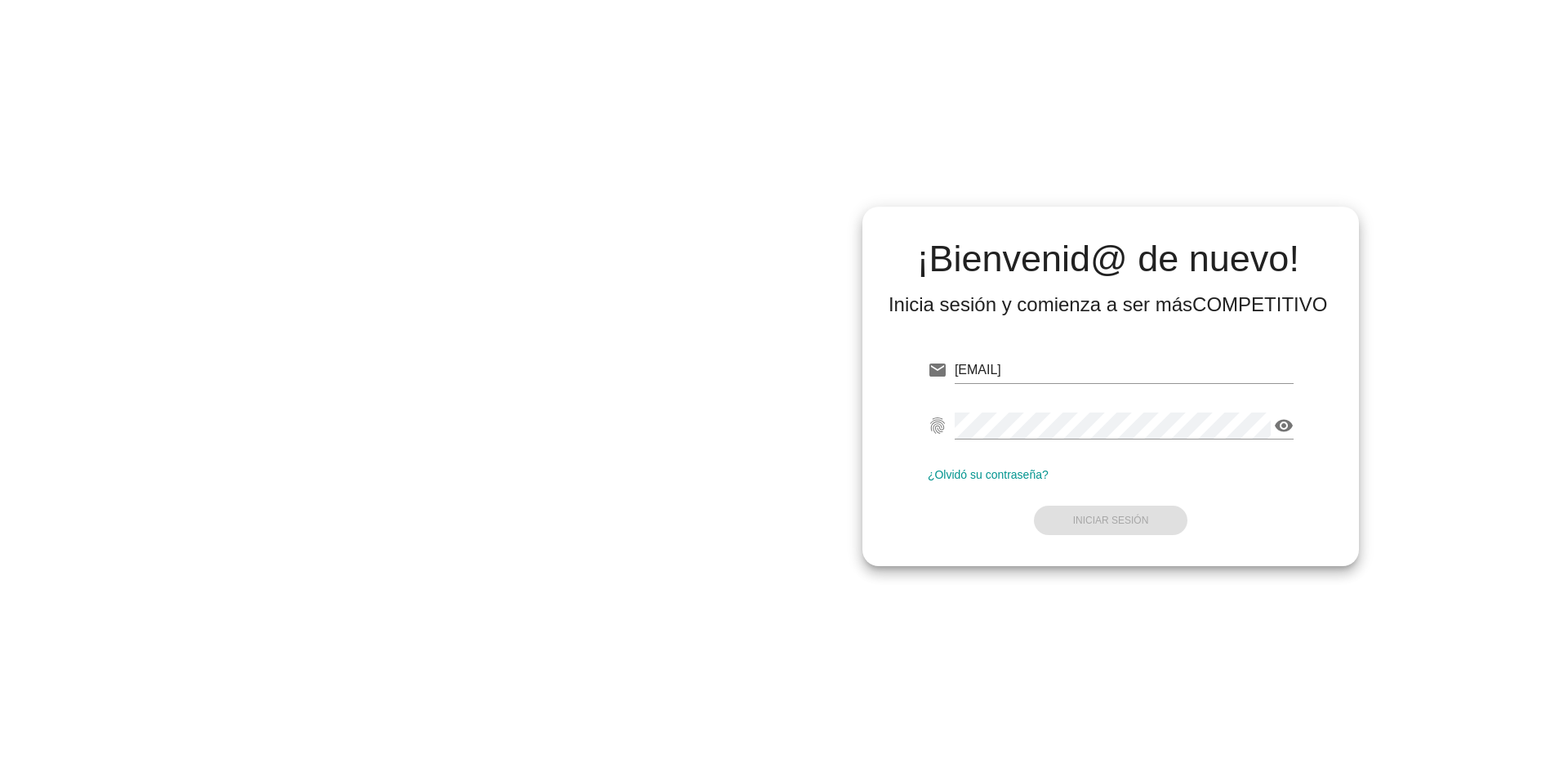 click on "email [EMAIL] fingerprint visibility
¿Olvidó su contraseña?
Iniciar Sesión" at bounding box center [1111, 444] 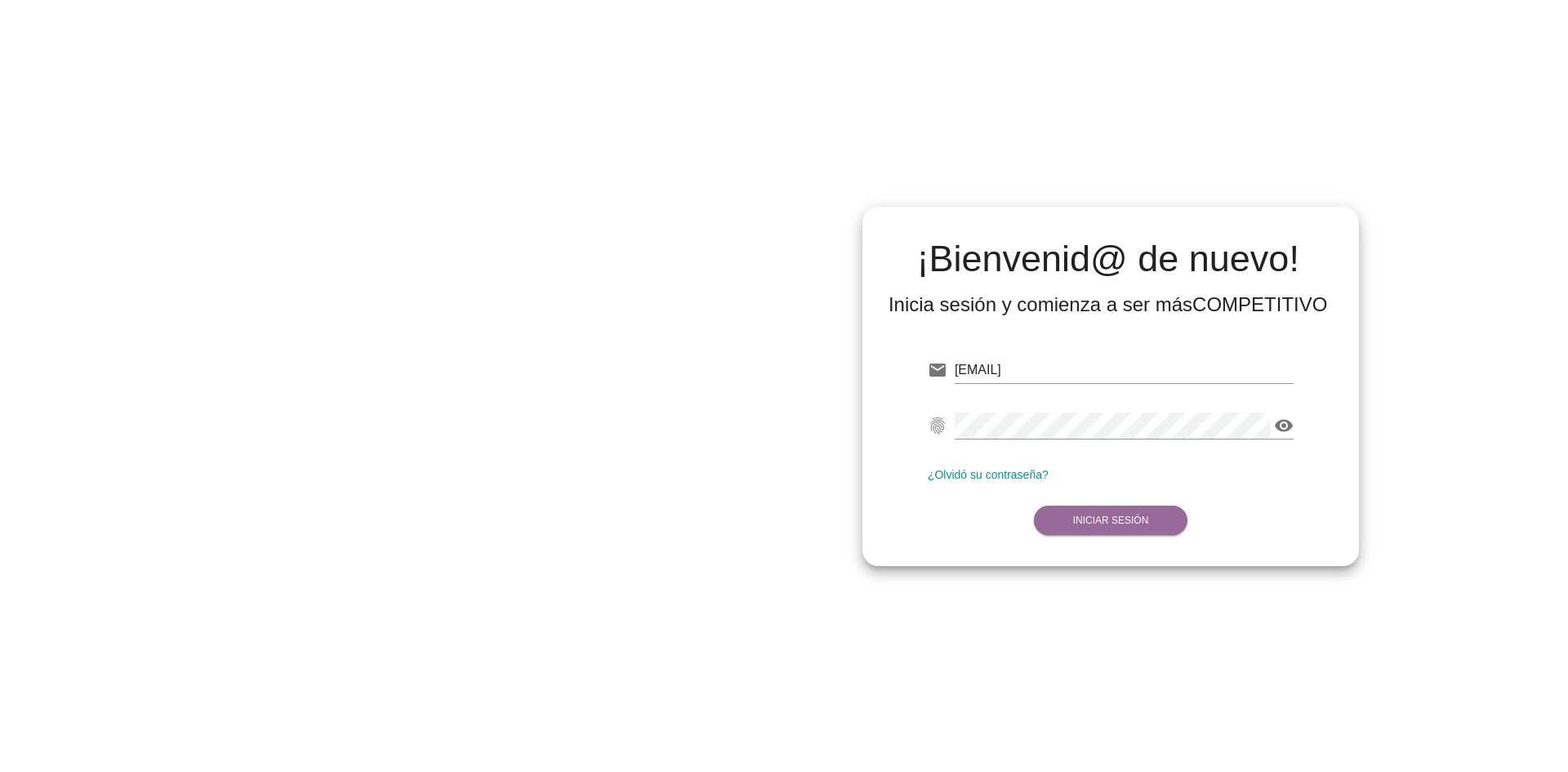 click on "Iniciar Sesión" at bounding box center (1111, 520) 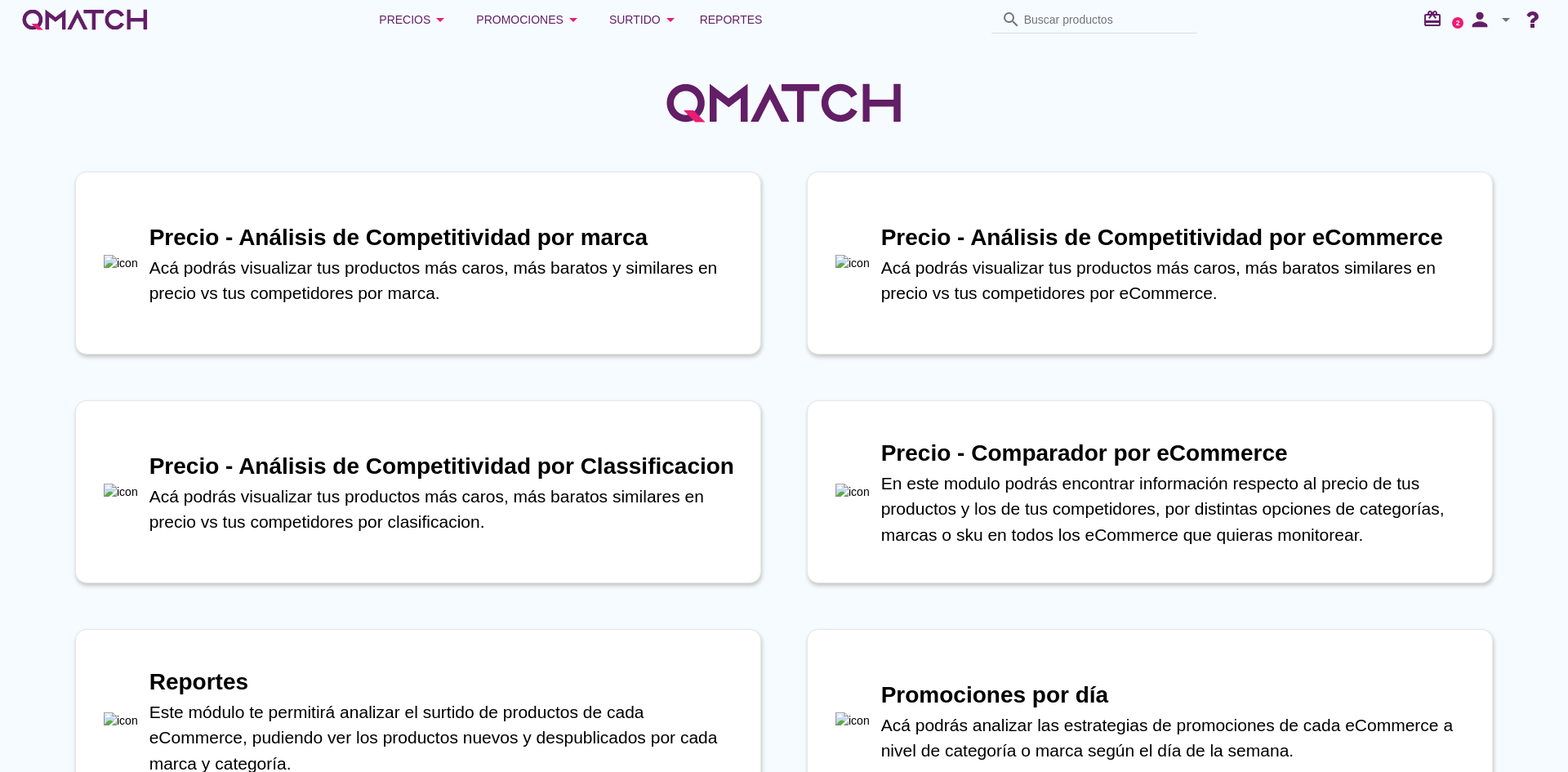 click on "Precio - Análisis de Competitividad por eCommerce  Acá podrás visualizar tus productos más caros, más baratos similares en precio vs tus competidores por eCommerce. Precio - Análisis de Competitividad por eCommerce  Acá podrás visualizar tus productos más caros, más baratos similares en precio vs tus competidores por eCommerce. Precio - Análisis de Competitividad por eCommerce  Acá podrás visualizar tus productos más caros, más baratos similares en precio vs tus competidores por eCommerce." at bounding box center (1150, 263) 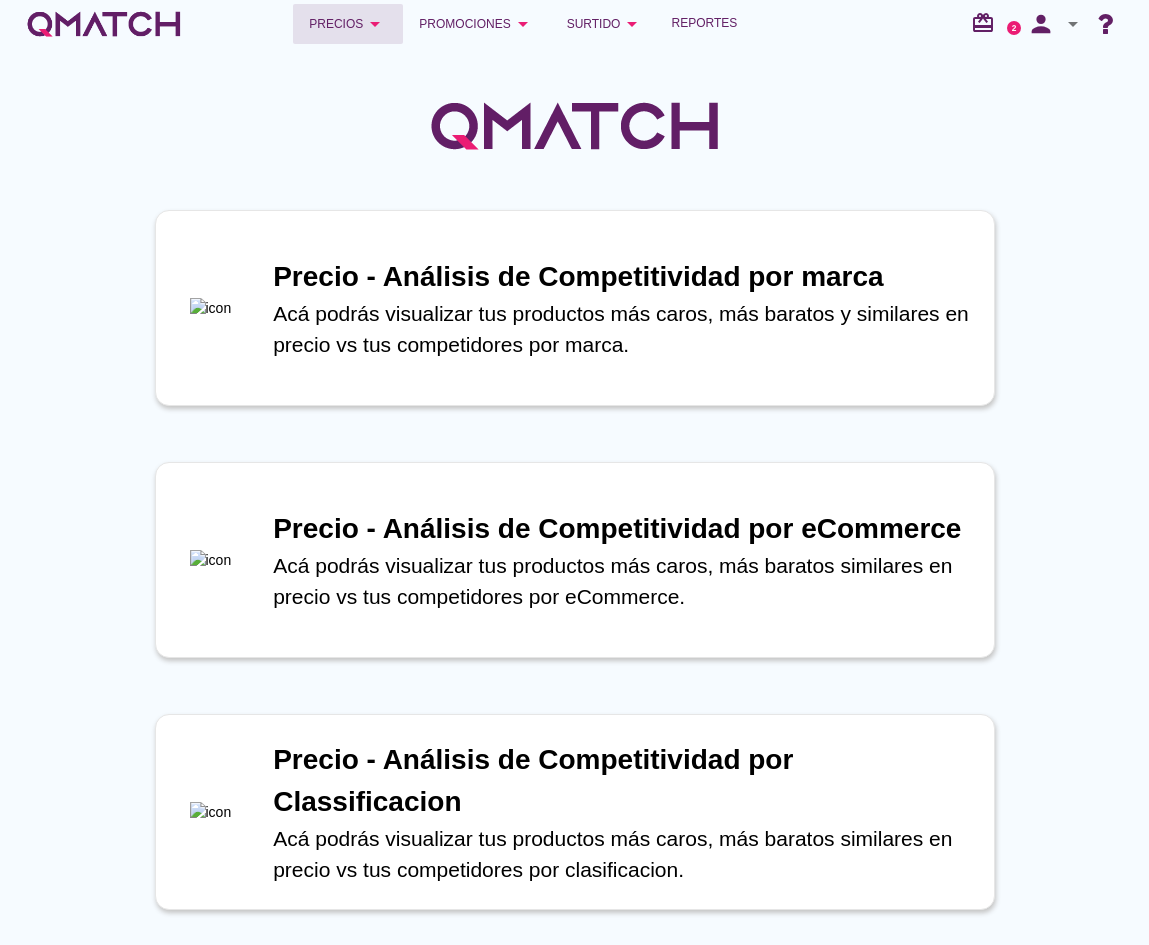 click on "Precios
arrow_drop_down" at bounding box center [348, 24] 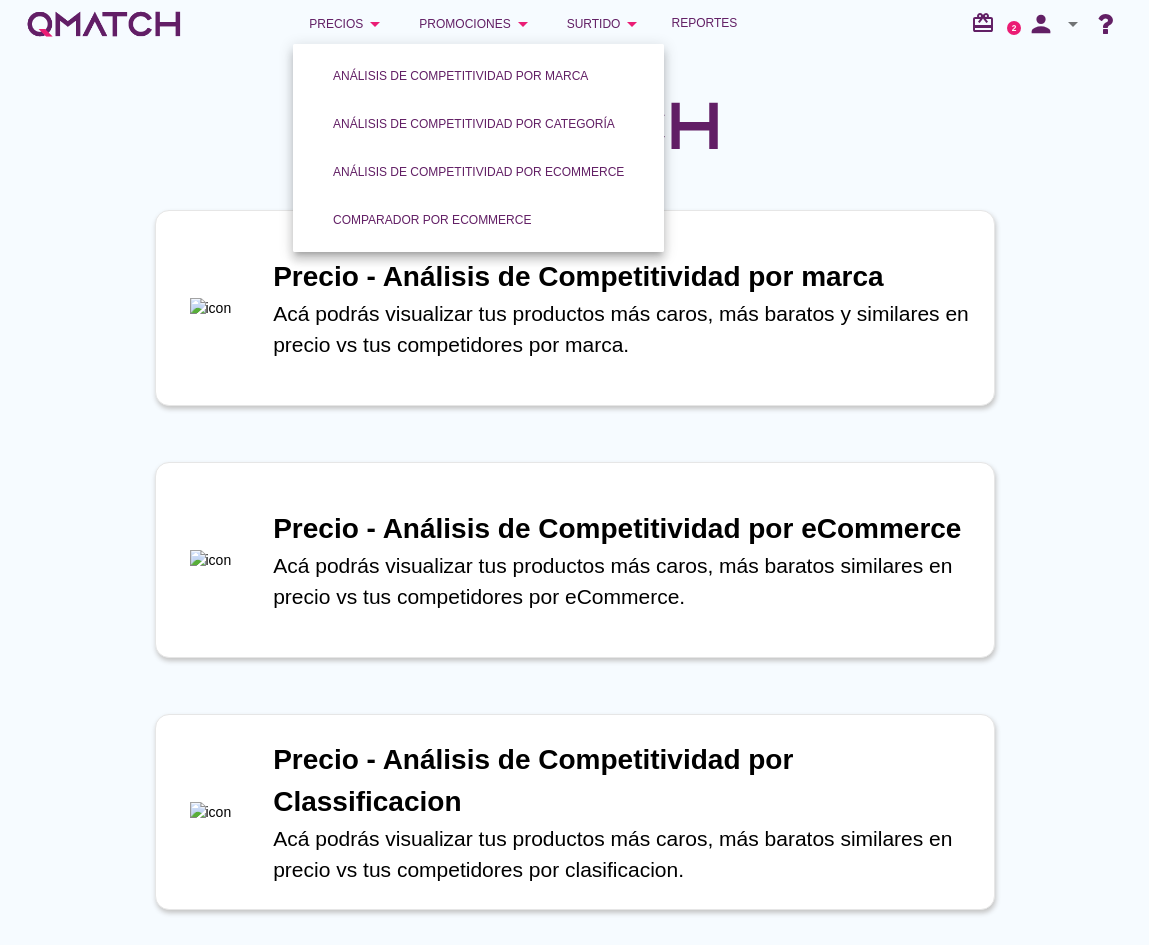 click on "Comparador por eCommerce" at bounding box center (432, 220) 